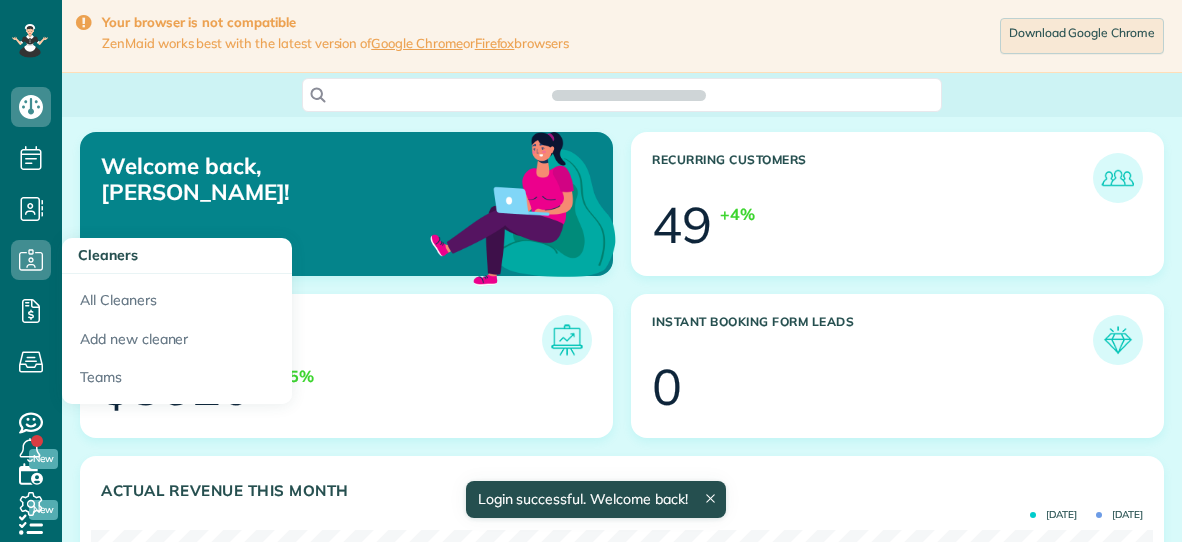 scroll, scrollTop: 0, scrollLeft: 0, axis: both 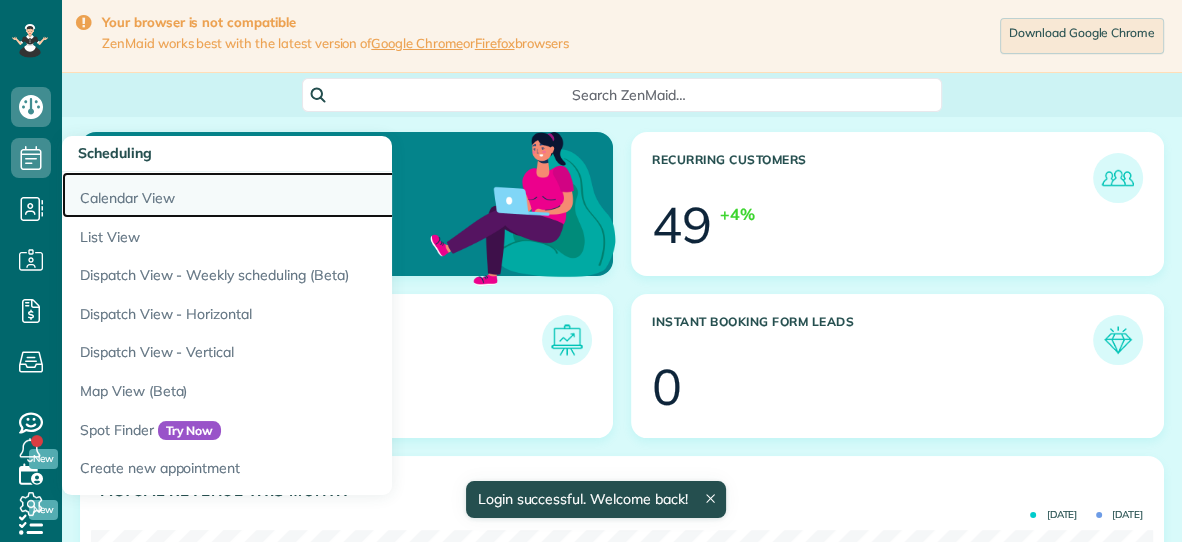 click on "Calendar View" at bounding box center [312, 195] 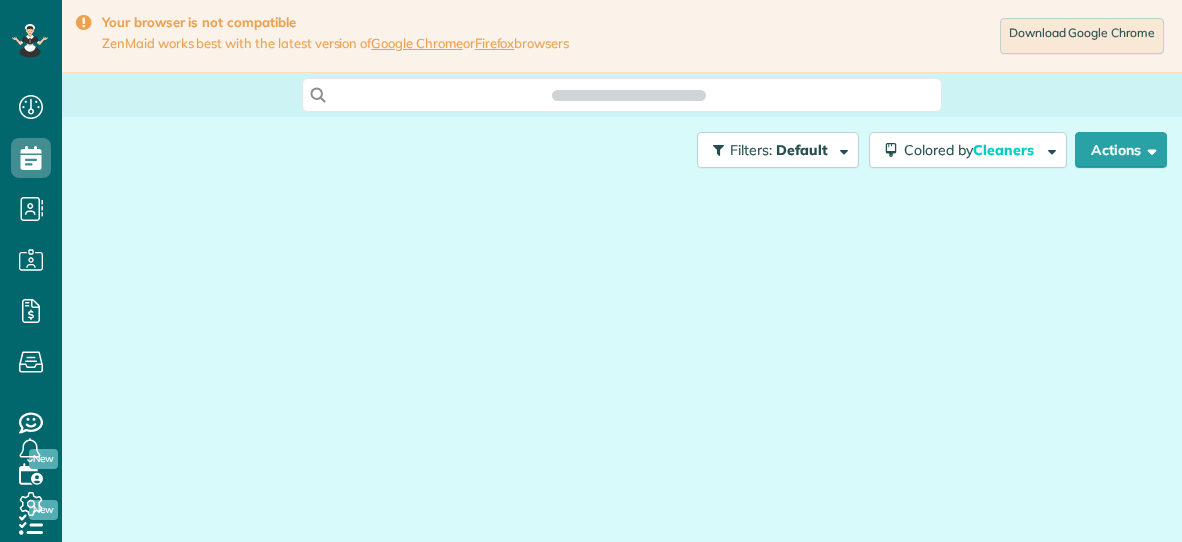 scroll, scrollTop: 0, scrollLeft: 0, axis: both 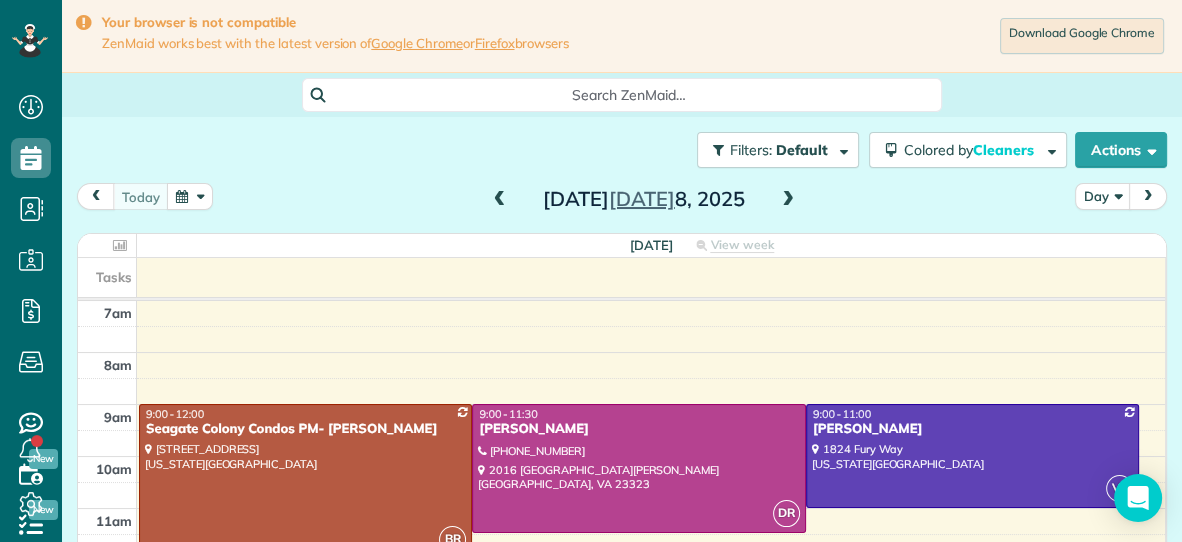 click at bounding box center [788, 200] 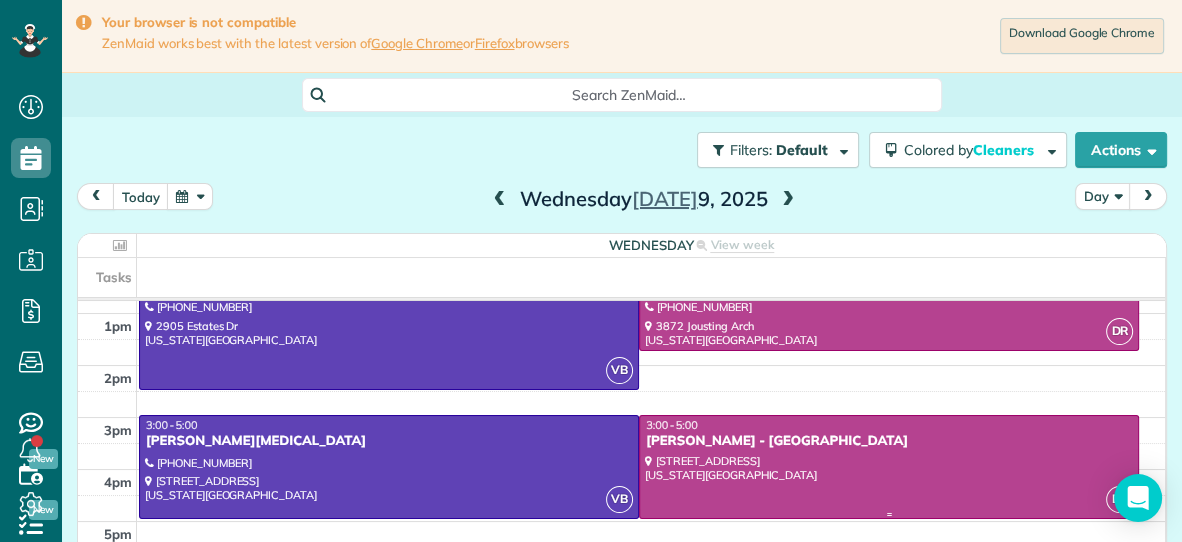 scroll, scrollTop: 287, scrollLeft: 0, axis: vertical 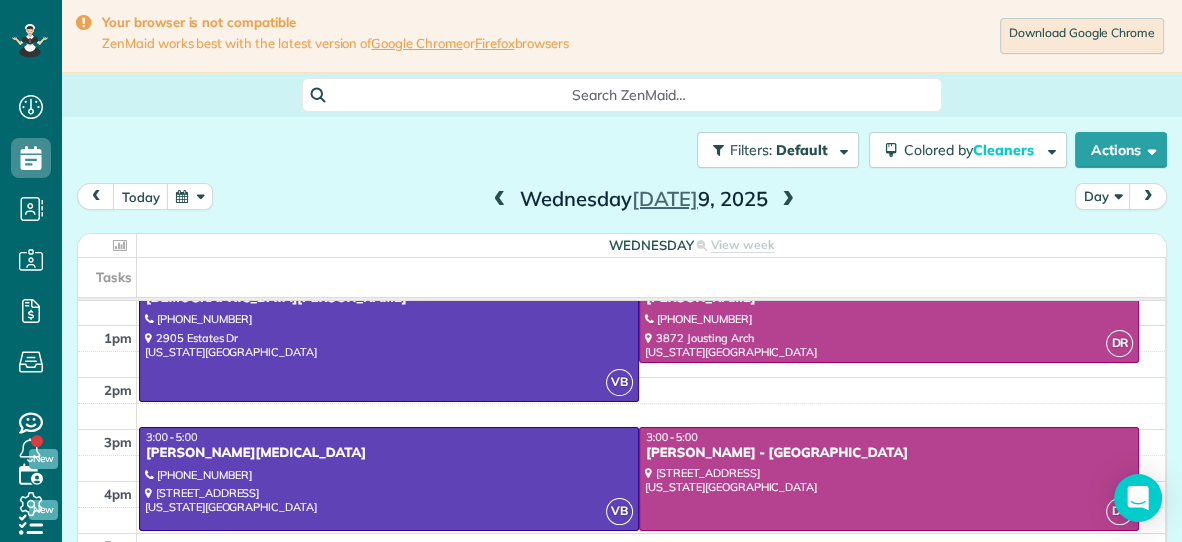 click at bounding box center [788, 200] 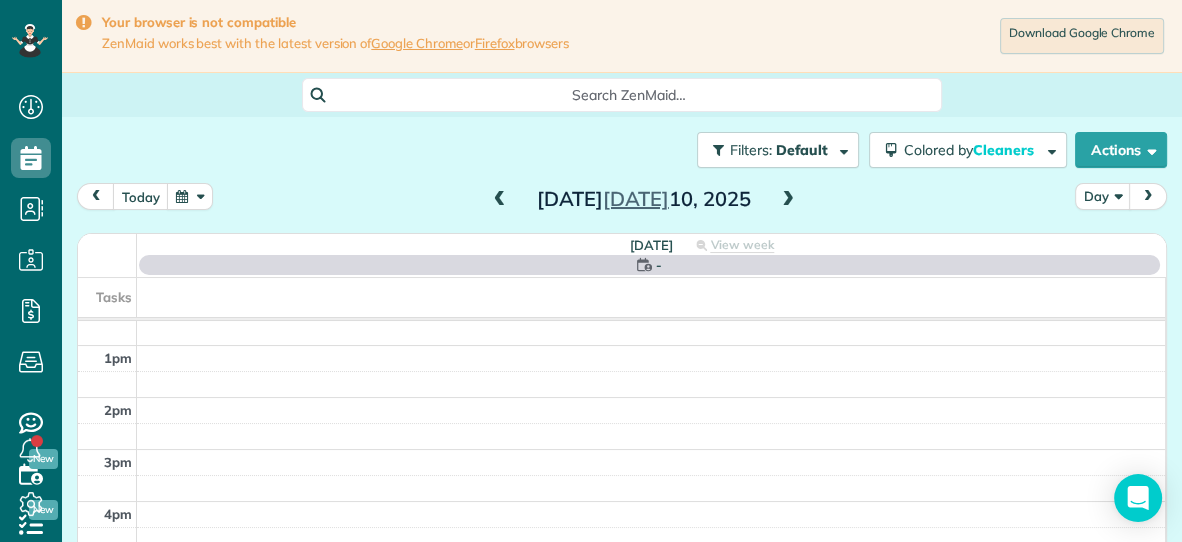 scroll, scrollTop: 0, scrollLeft: 0, axis: both 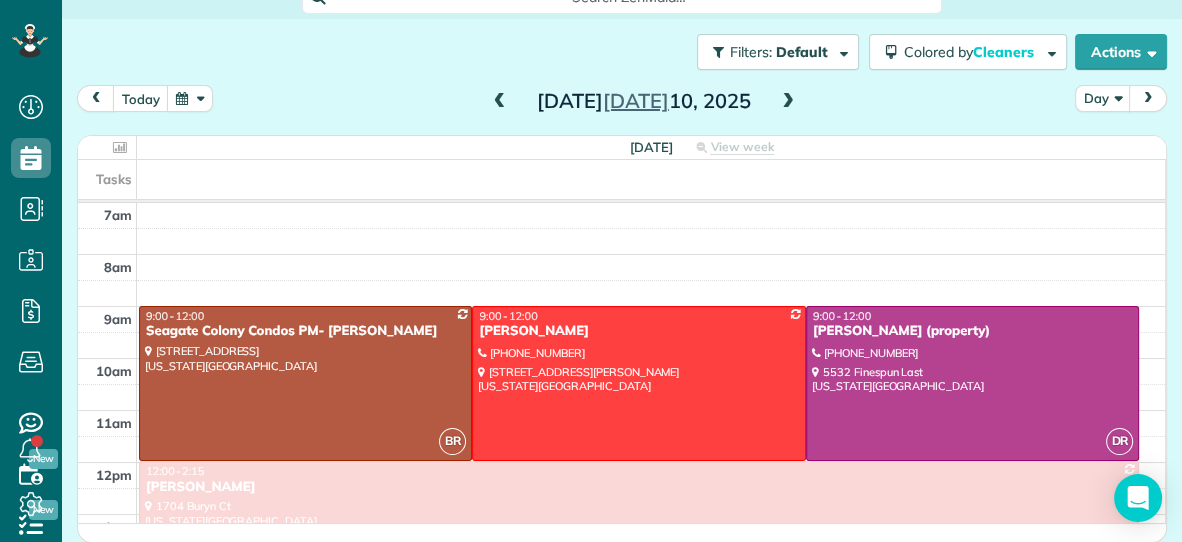 click at bounding box center (788, 102) 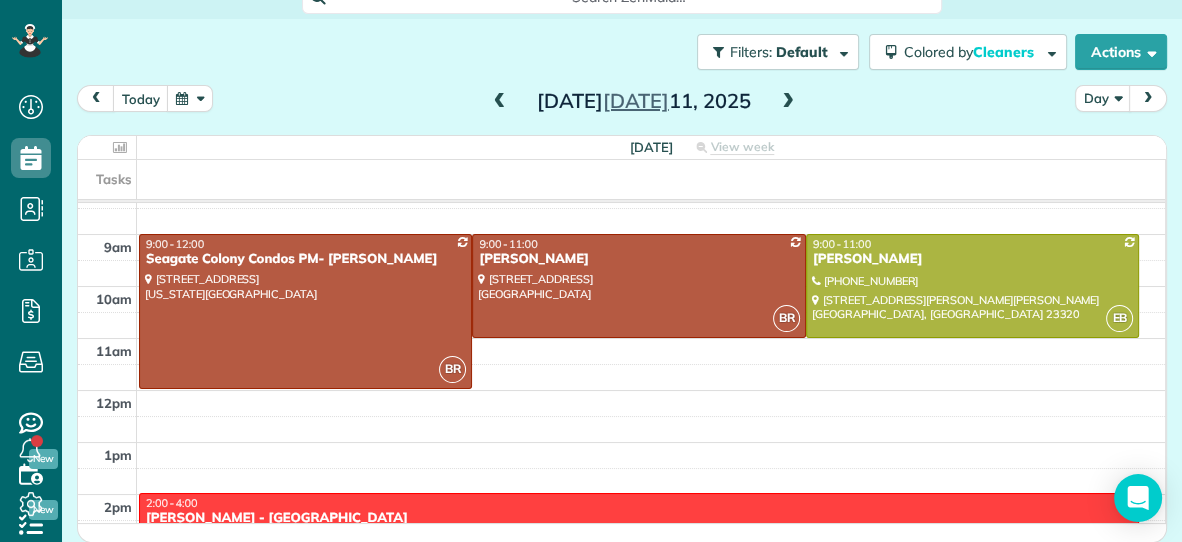 scroll, scrollTop: 10, scrollLeft: 0, axis: vertical 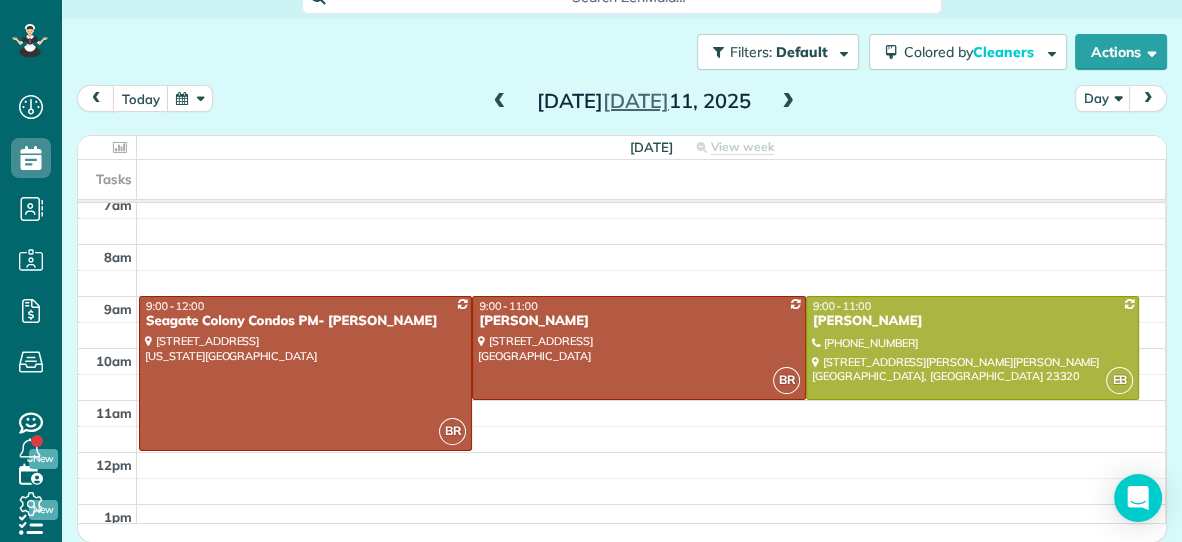 click at bounding box center [788, 102] 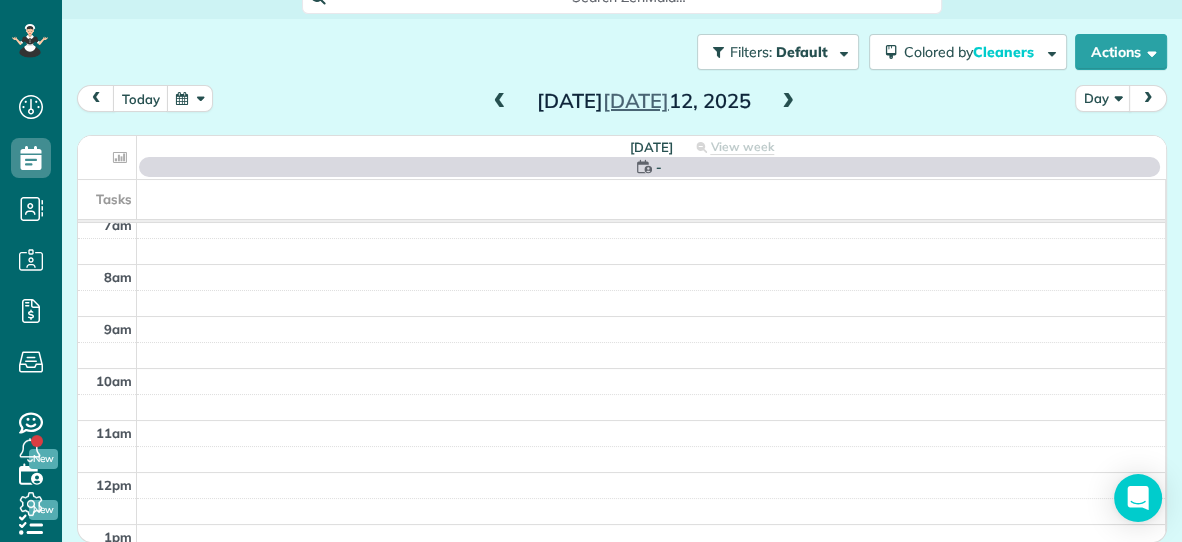 scroll, scrollTop: 0, scrollLeft: 0, axis: both 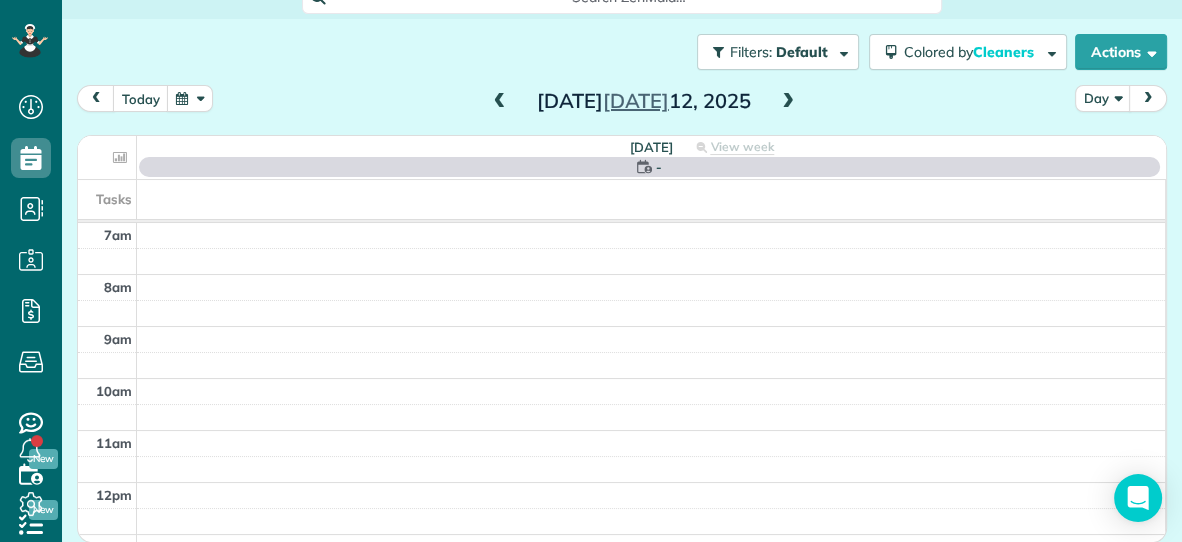 click at bounding box center (788, 102) 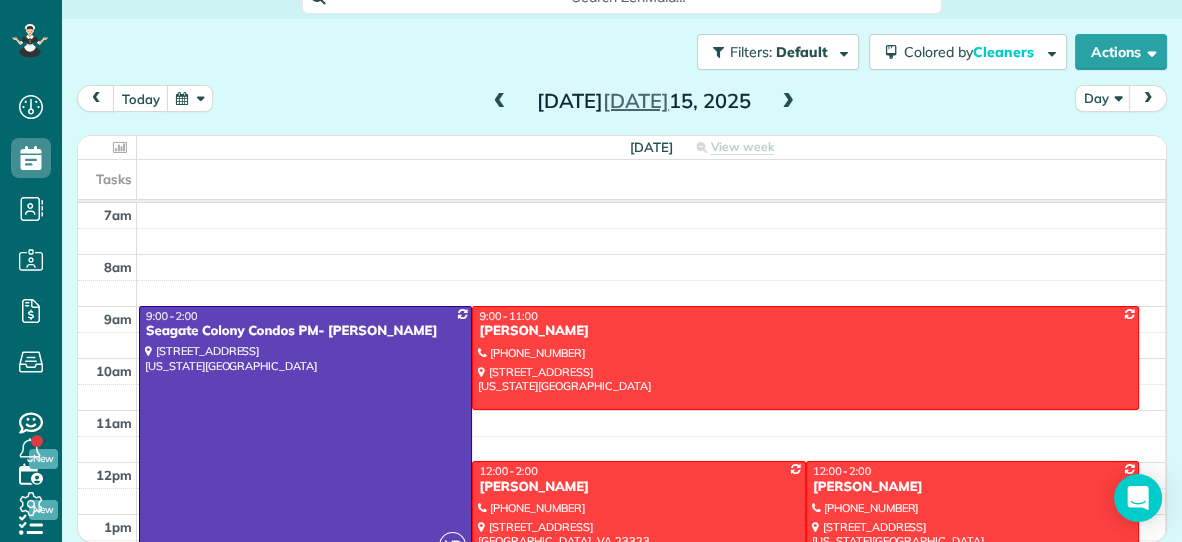 click at bounding box center [788, 102] 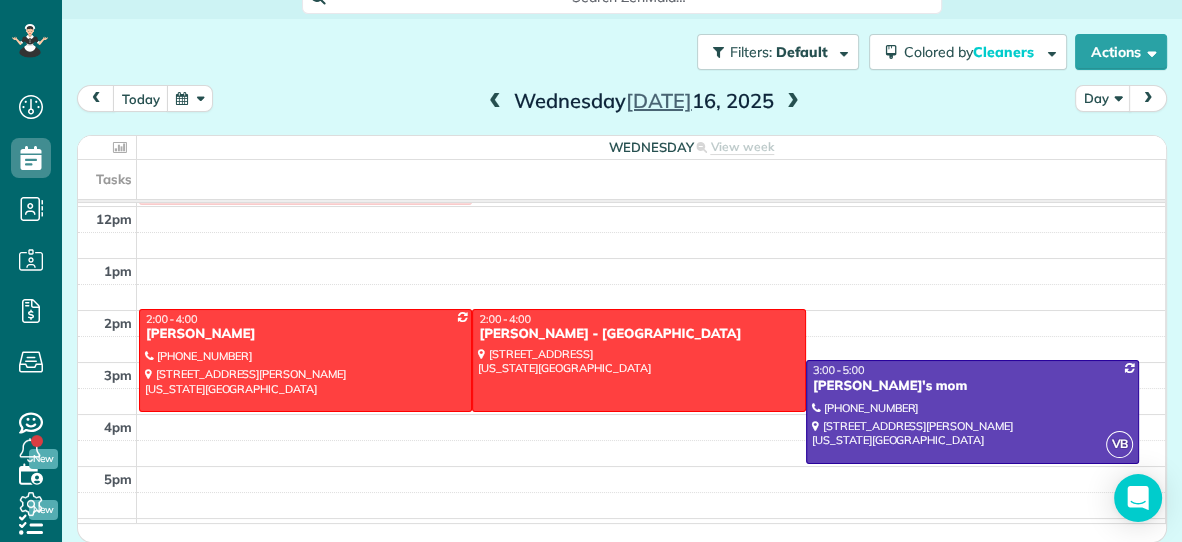 scroll, scrollTop: 299, scrollLeft: 0, axis: vertical 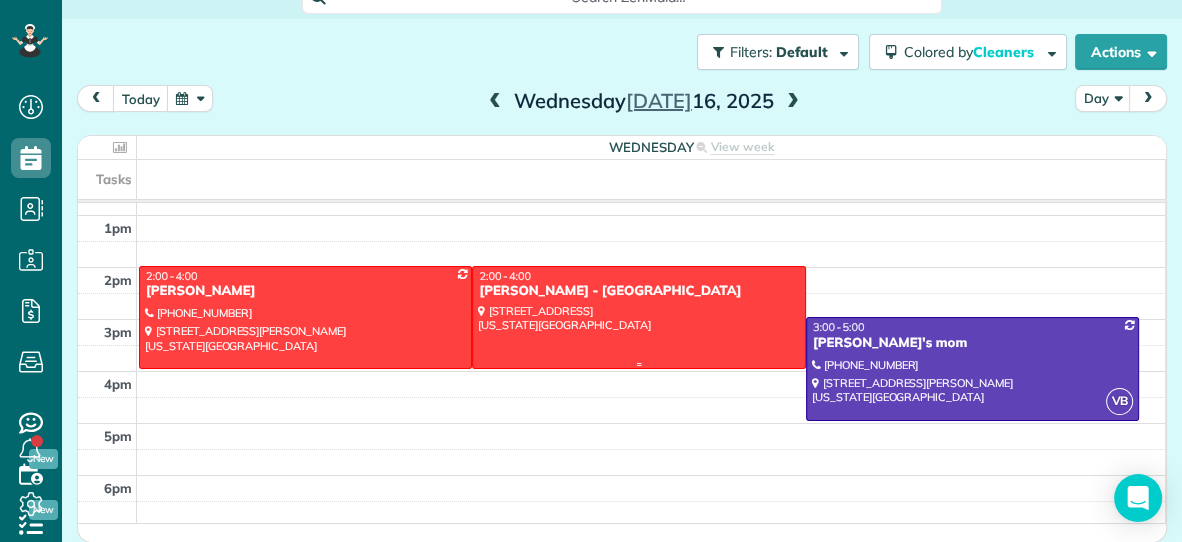 click at bounding box center (638, 317) 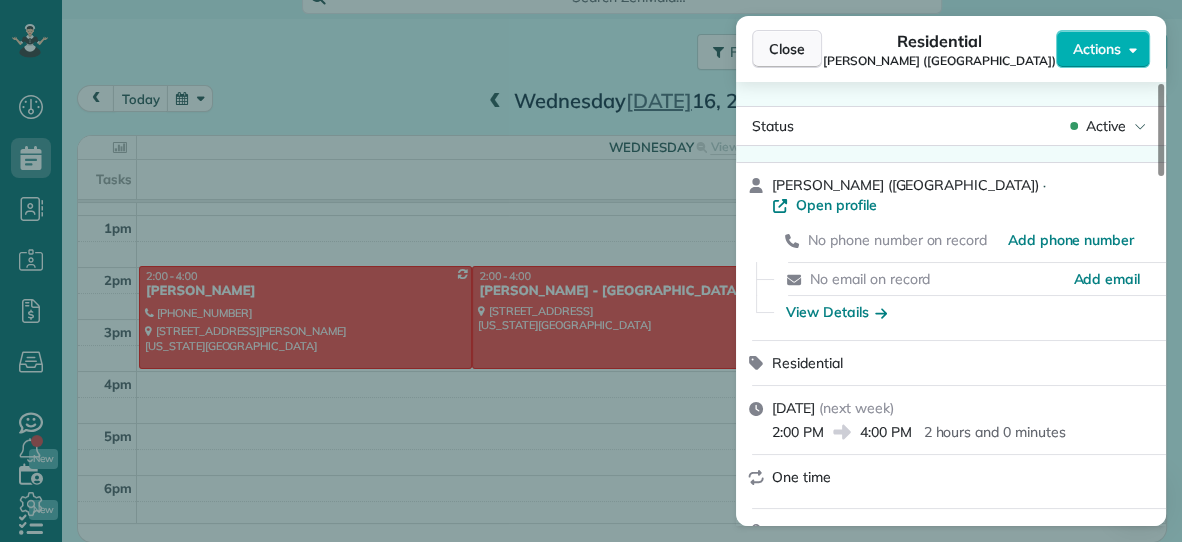 click on "Close" at bounding box center (787, 49) 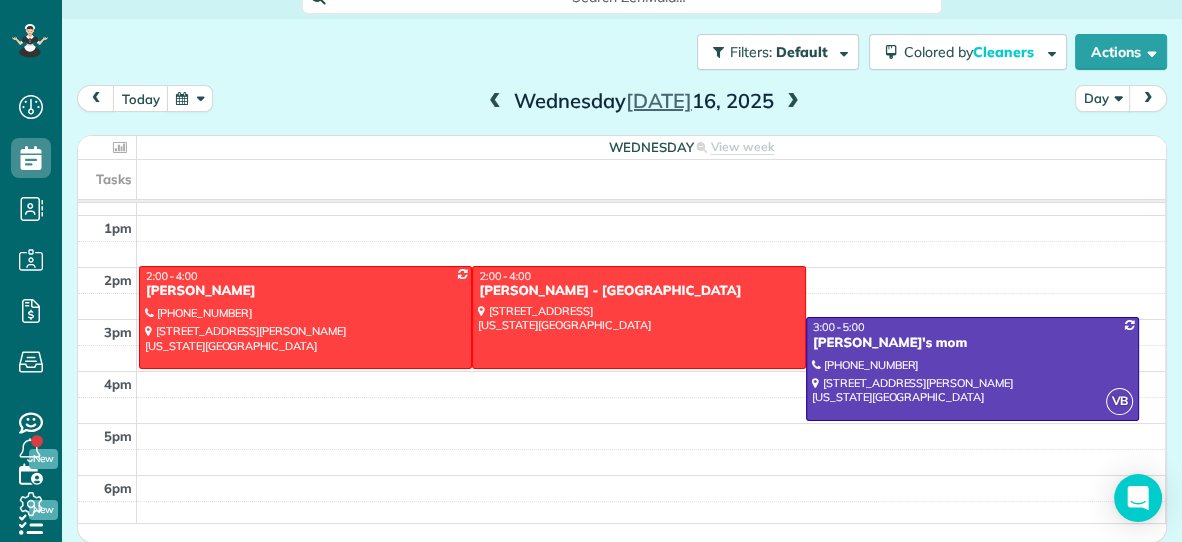 click at bounding box center [495, 102] 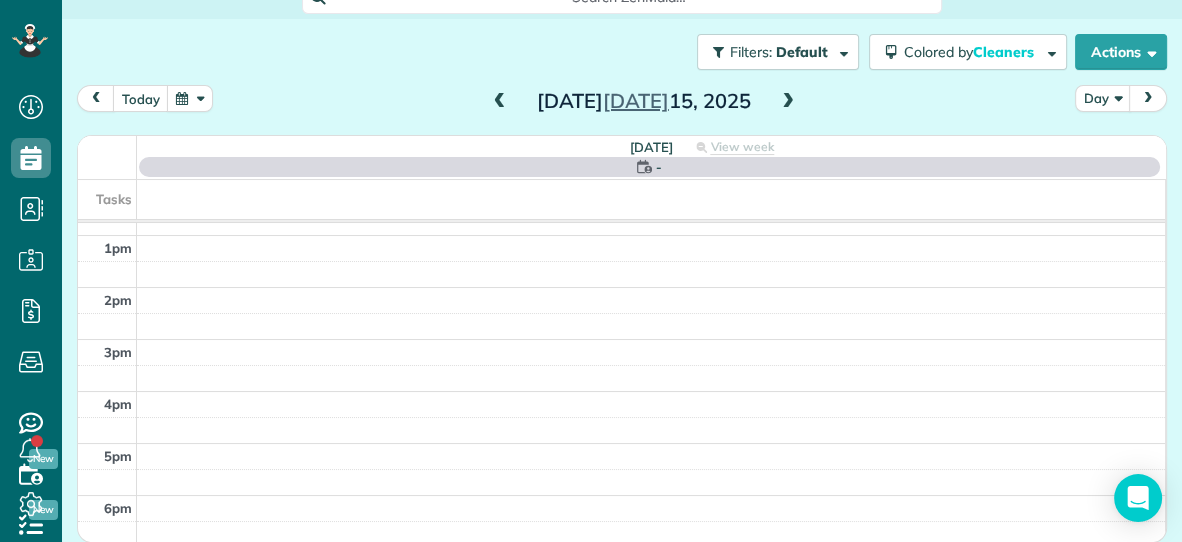 click at bounding box center (500, 102) 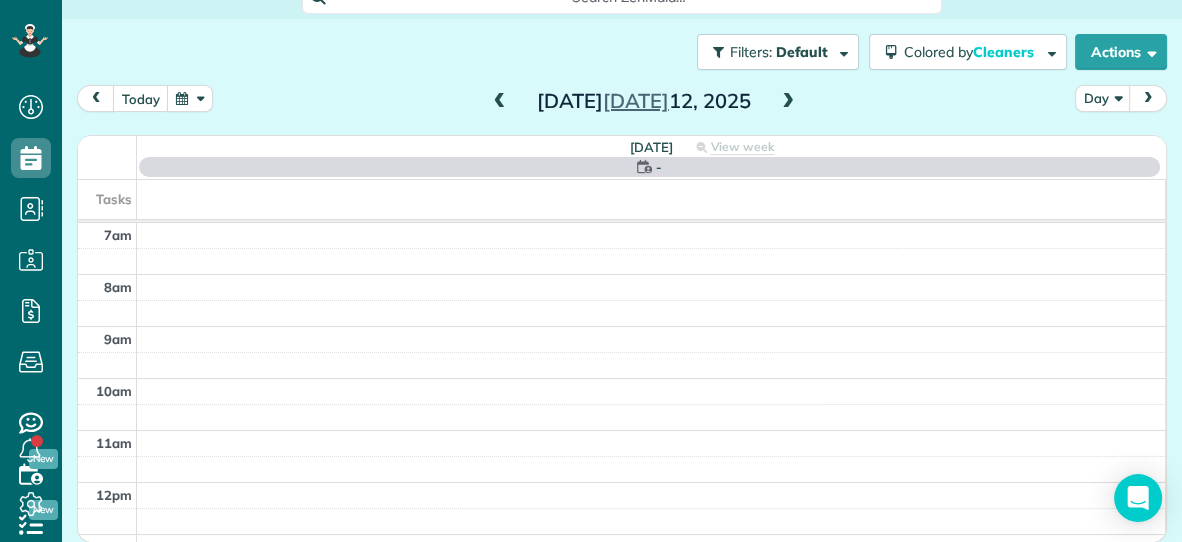 click at bounding box center (500, 102) 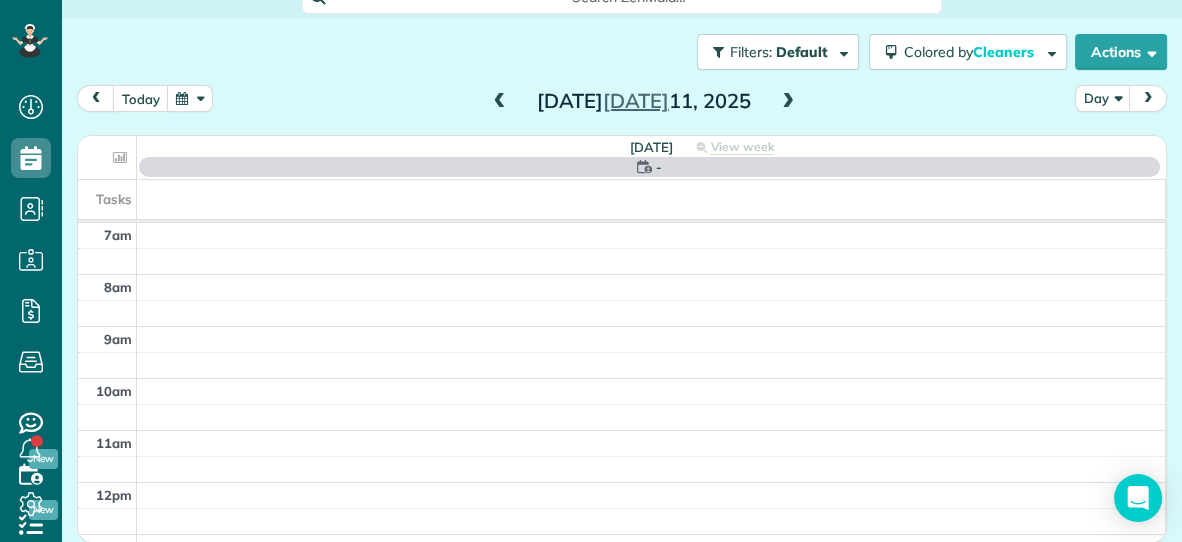 click at bounding box center (500, 102) 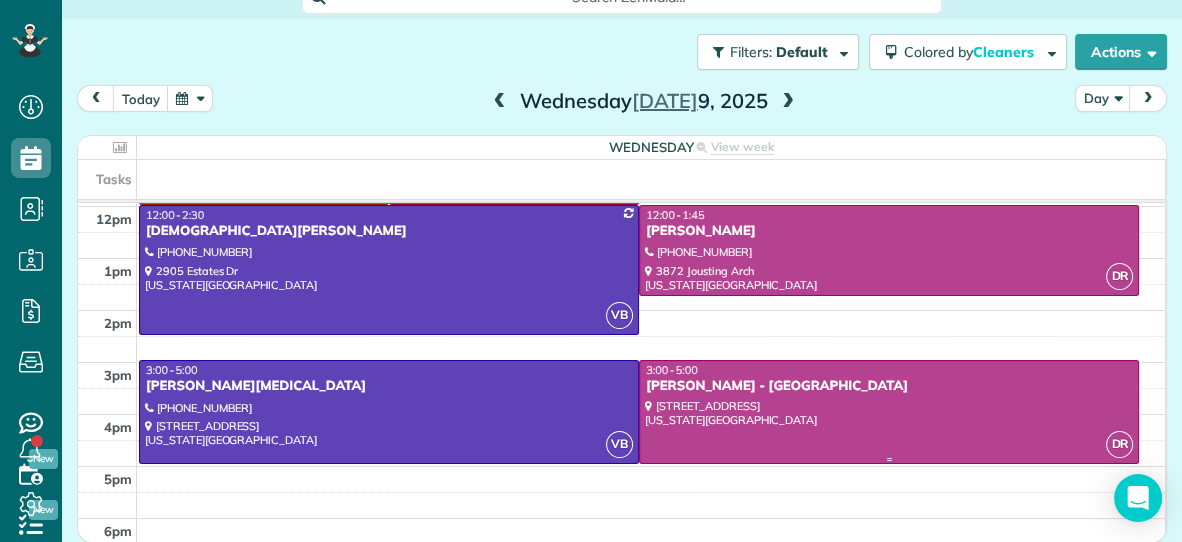 scroll, scrollTop: 243, scrollLeft: 0, axis: vertical 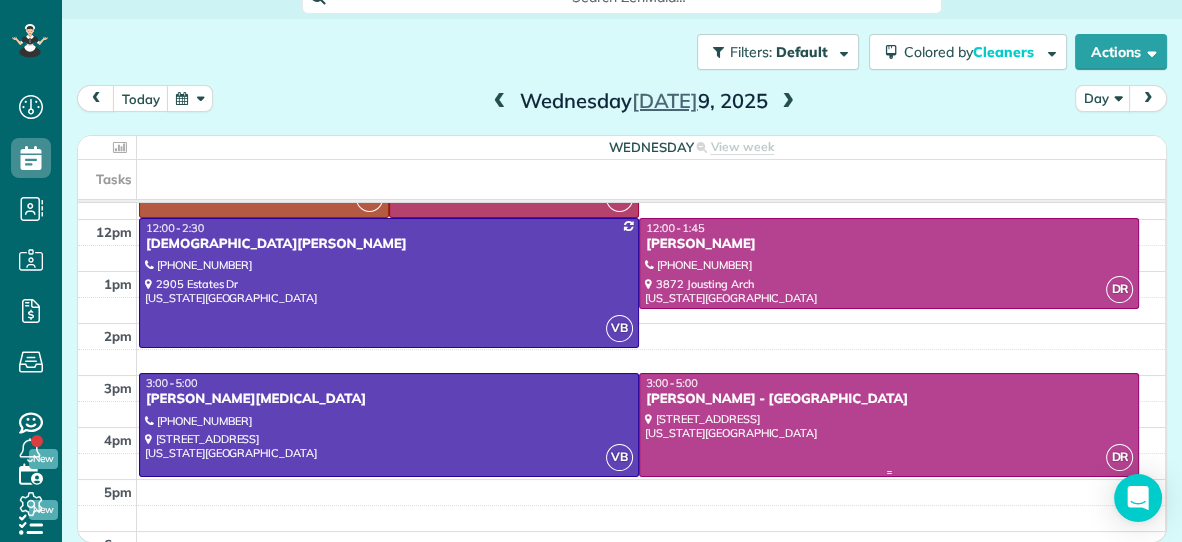 click at bounding box center [889, 424] 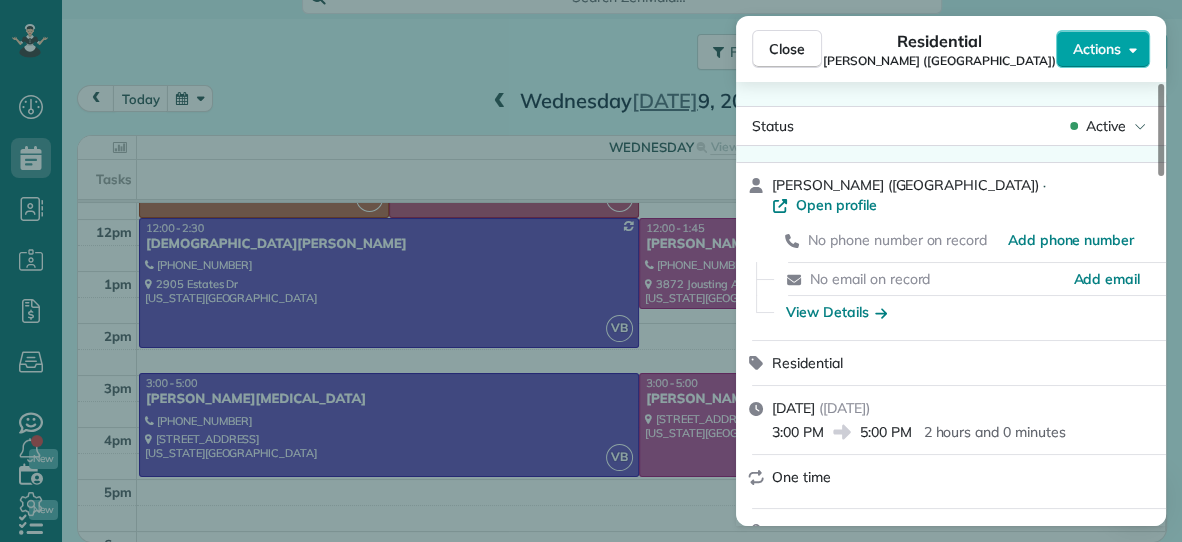 click on "Actions" at bounding box center (1097, 49) 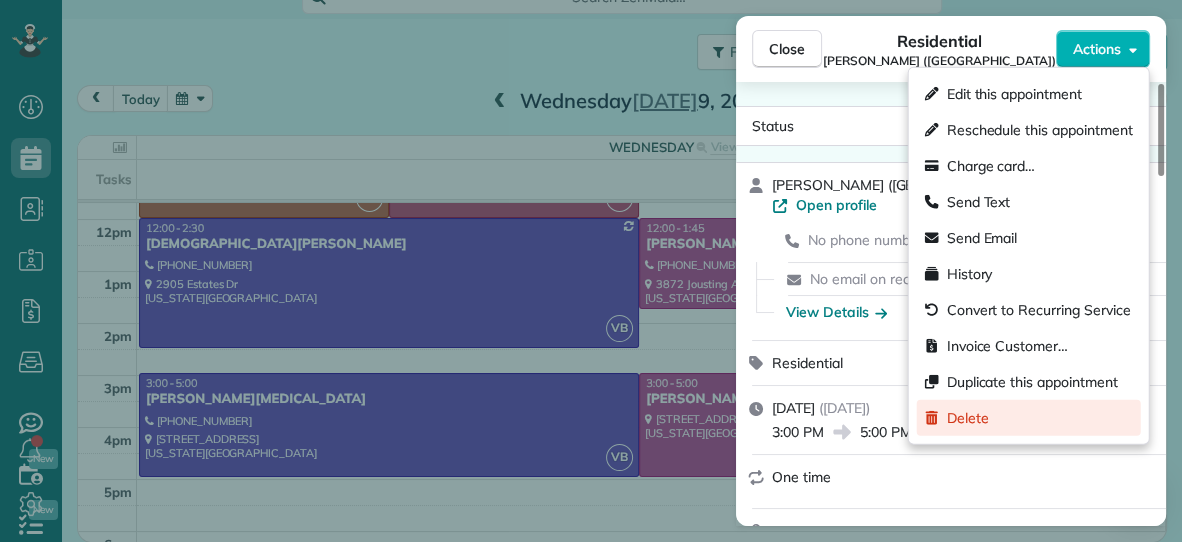 click on "Delete" at bounding box center (968, 418) 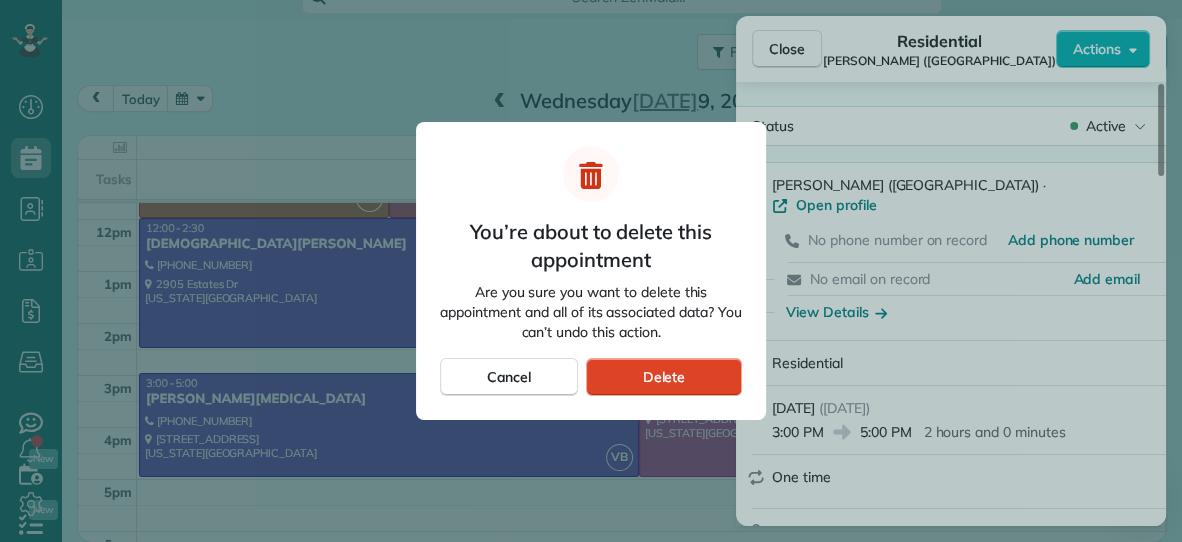 click on "Delete" at bounding box center (663, 377) 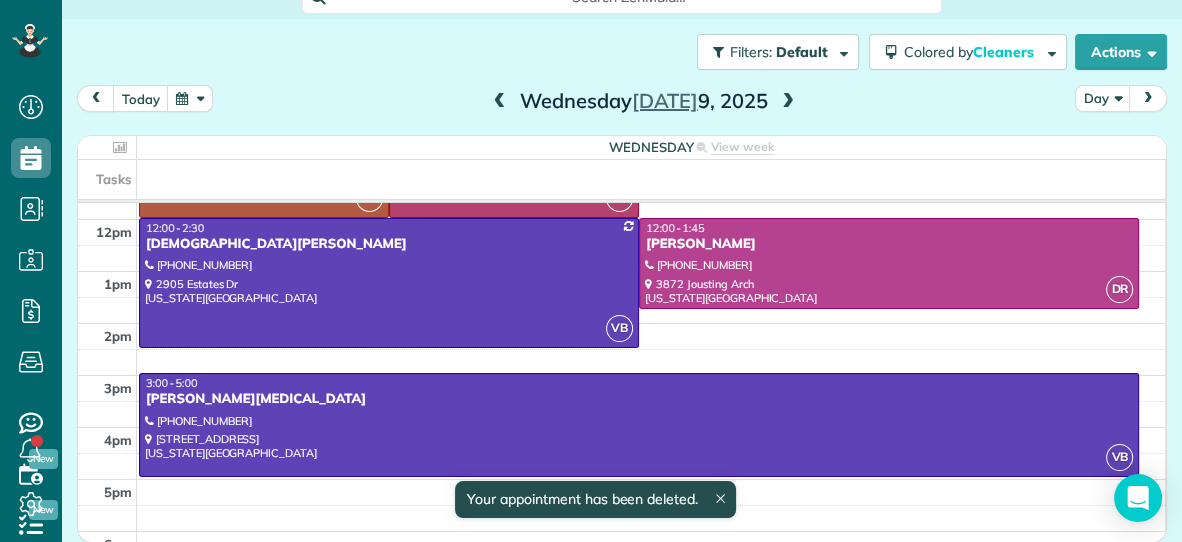 scroll, scrollTop: 96, scrollLeft: 0, axis: vertical 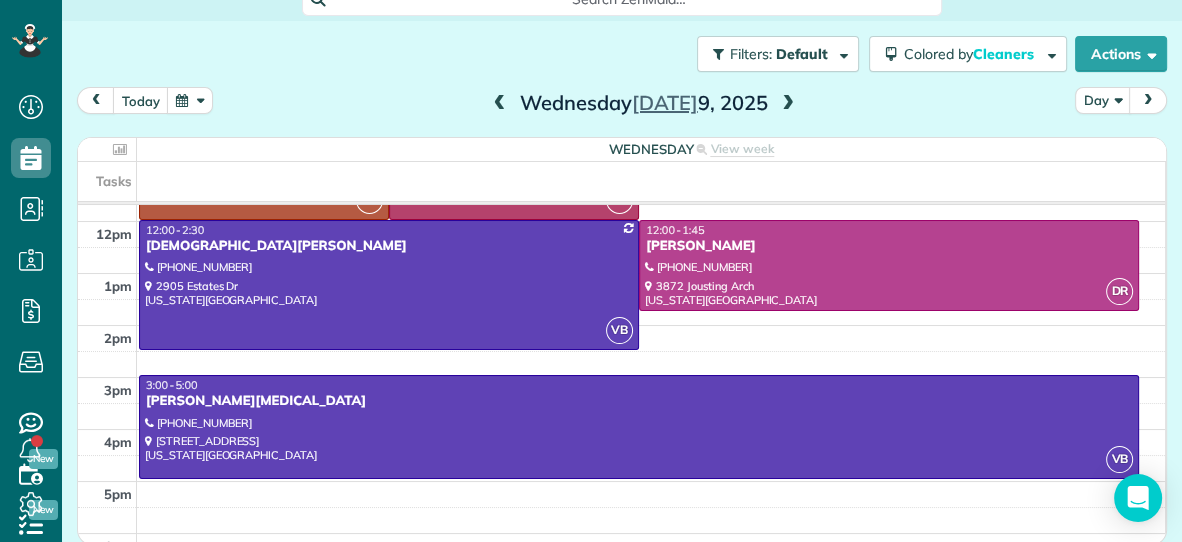 click at bounding box center [788, 104] 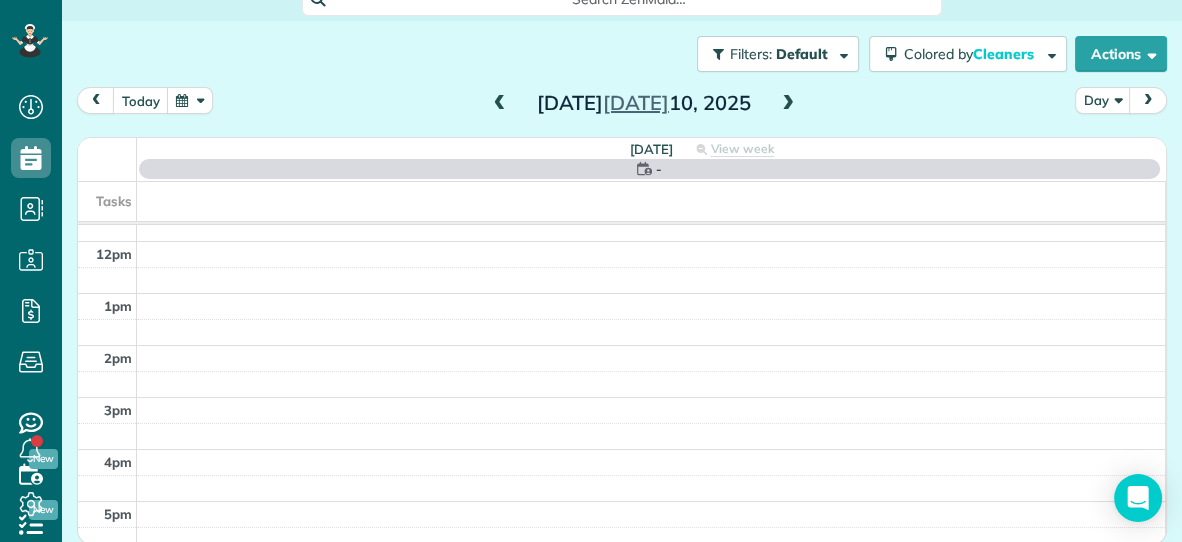 scroll, scrollTop: 0, scrollLeft: 0, axis: both 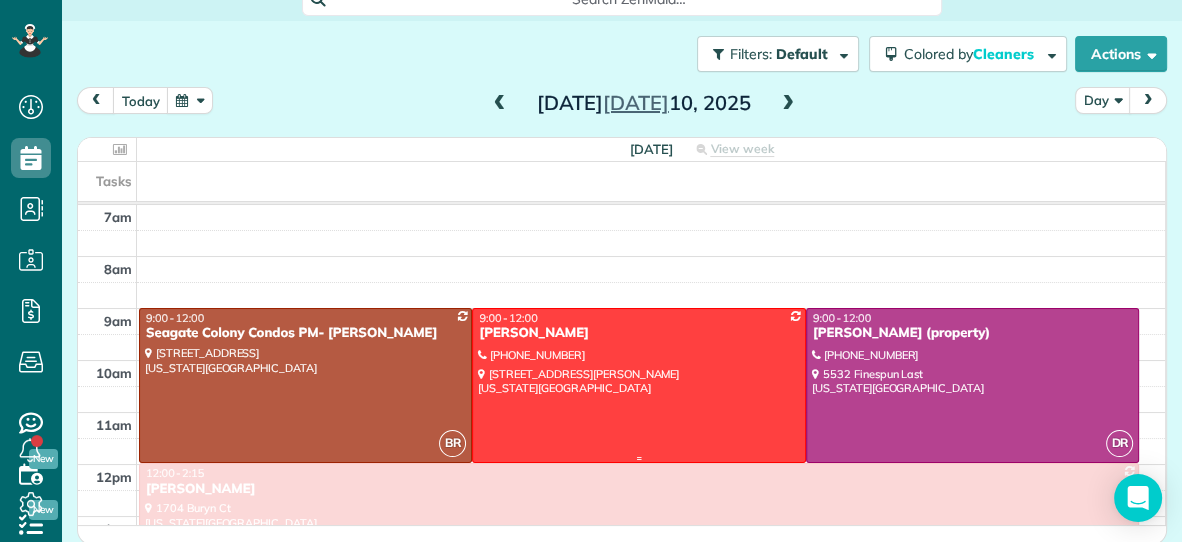 click at bounding box center (638, 385) 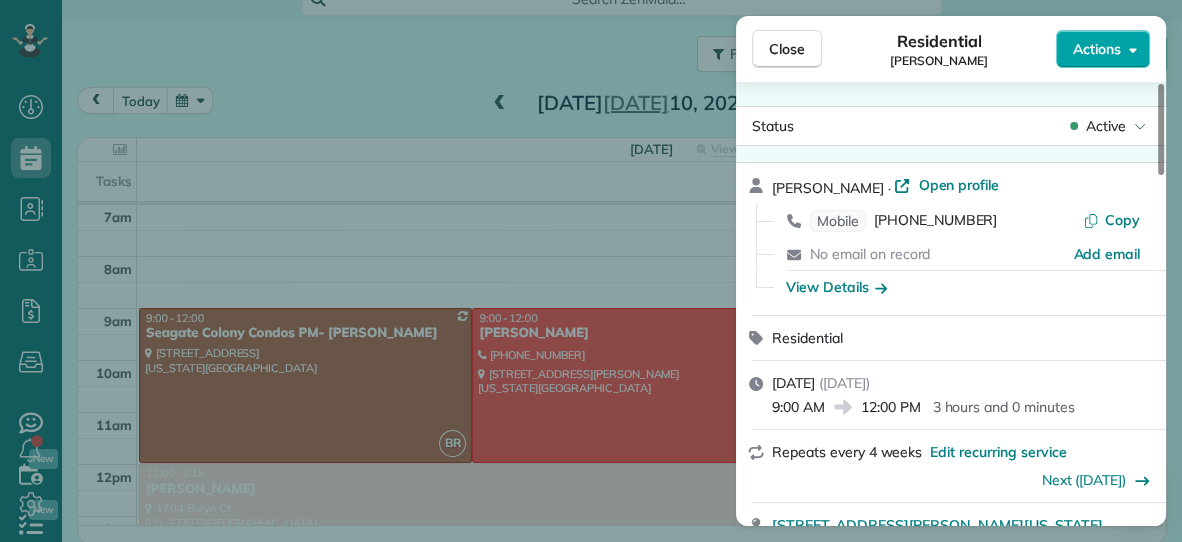 click on "Actions" at bounding box center (1097, 49) 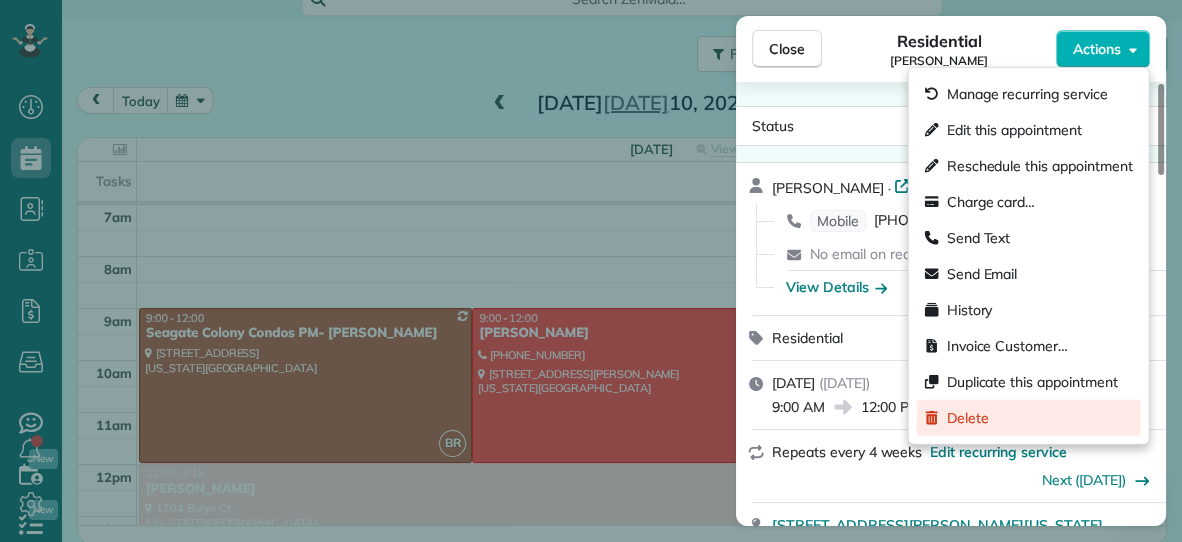 click on "Delete" at bounding box center (968, 418) 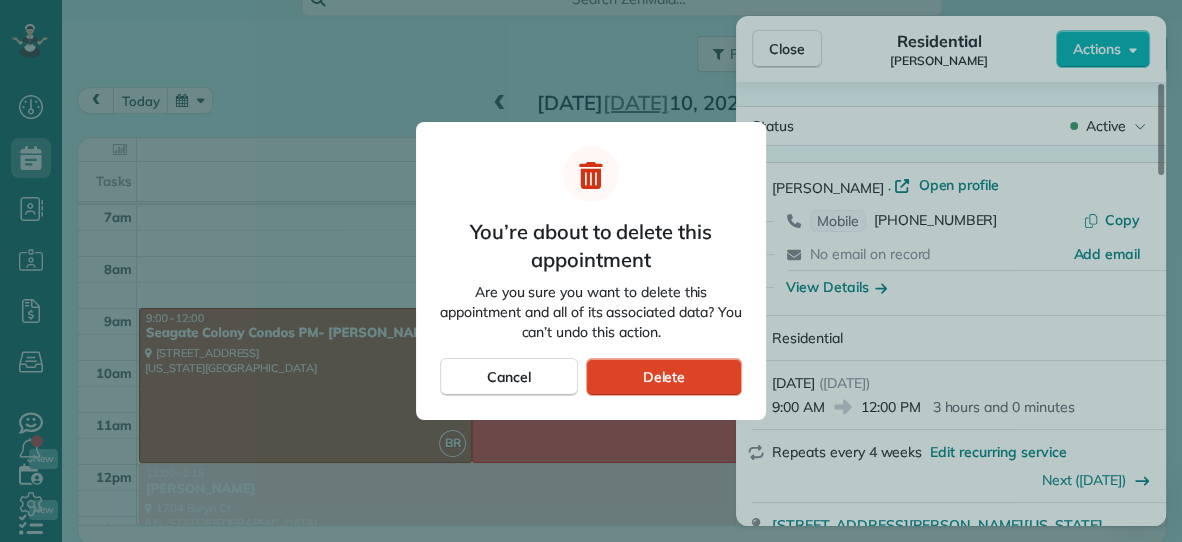 click on "Delete" at bounding box center (664, 377) 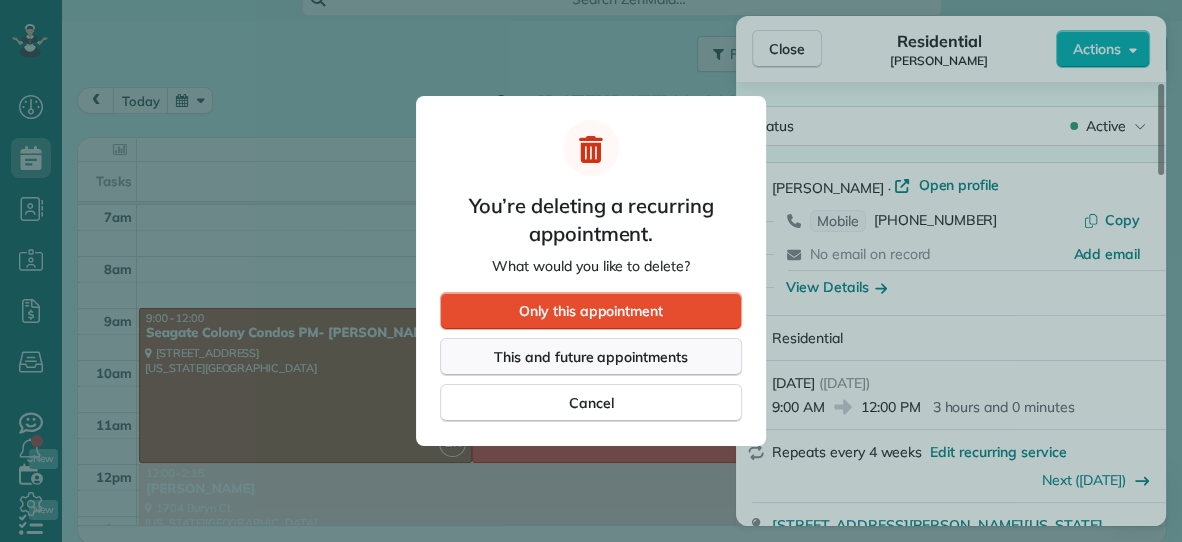 click on "This and future appointments" at bounding box center [591, 357] 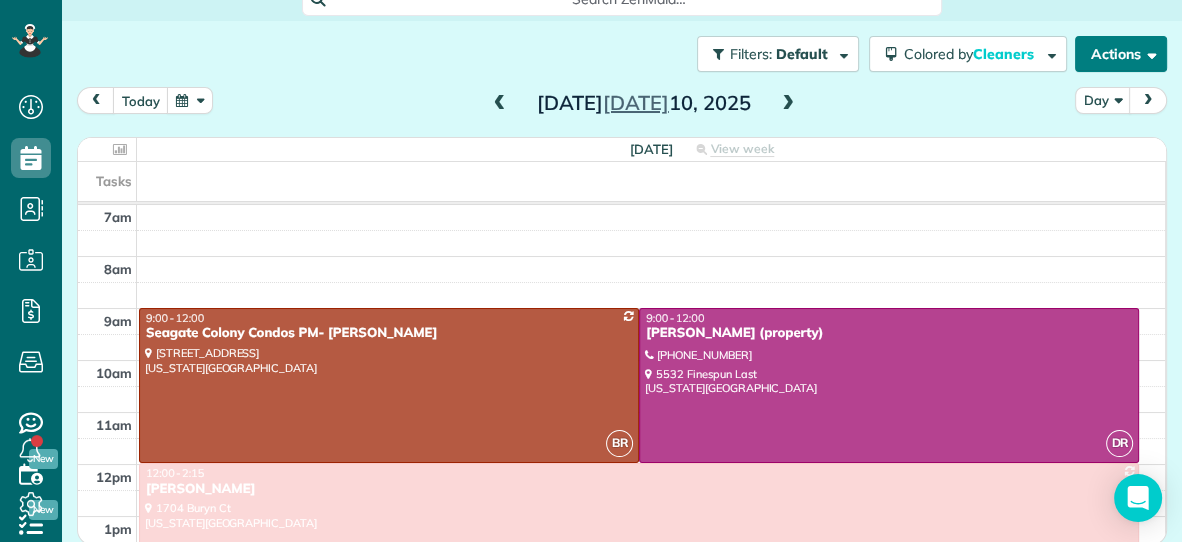click on "Actions" at bounding box center [1121, 54] 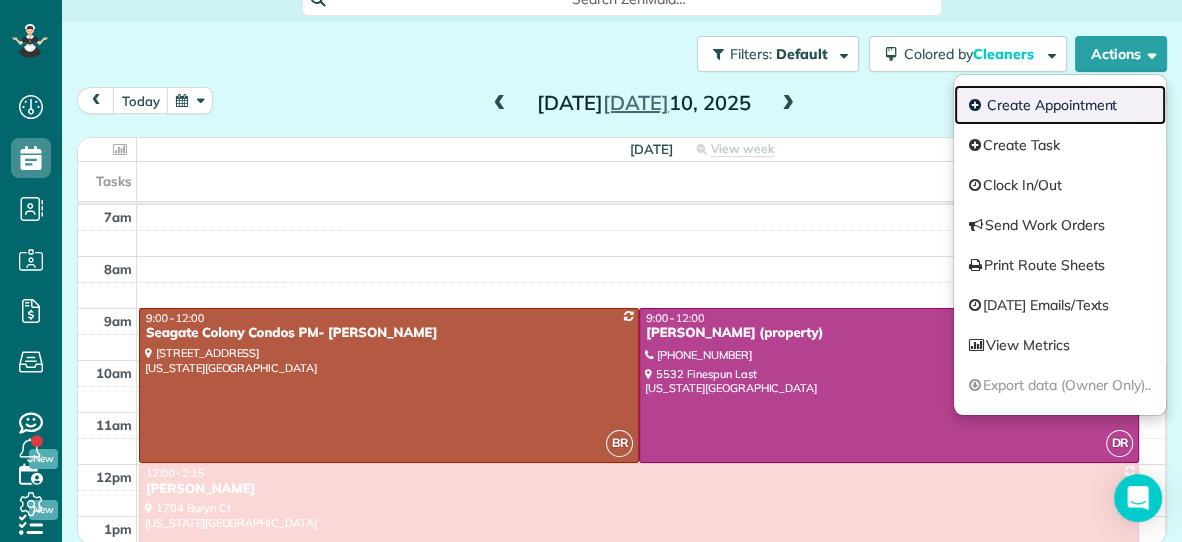 click on "Create Appointment" at bounding box center [1060, 105] 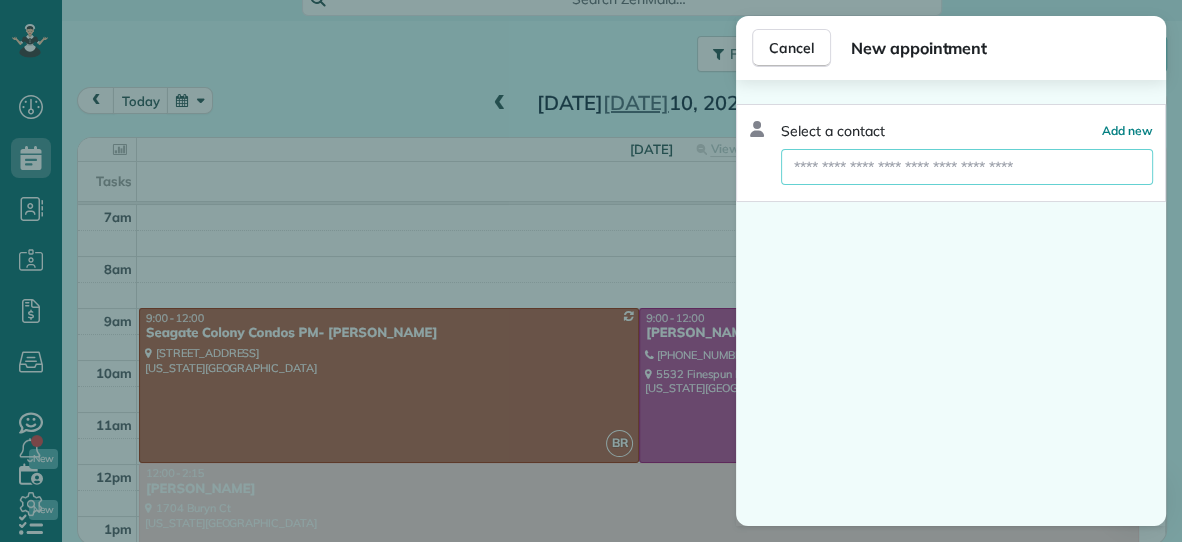 click at bounding box center (967, 167) 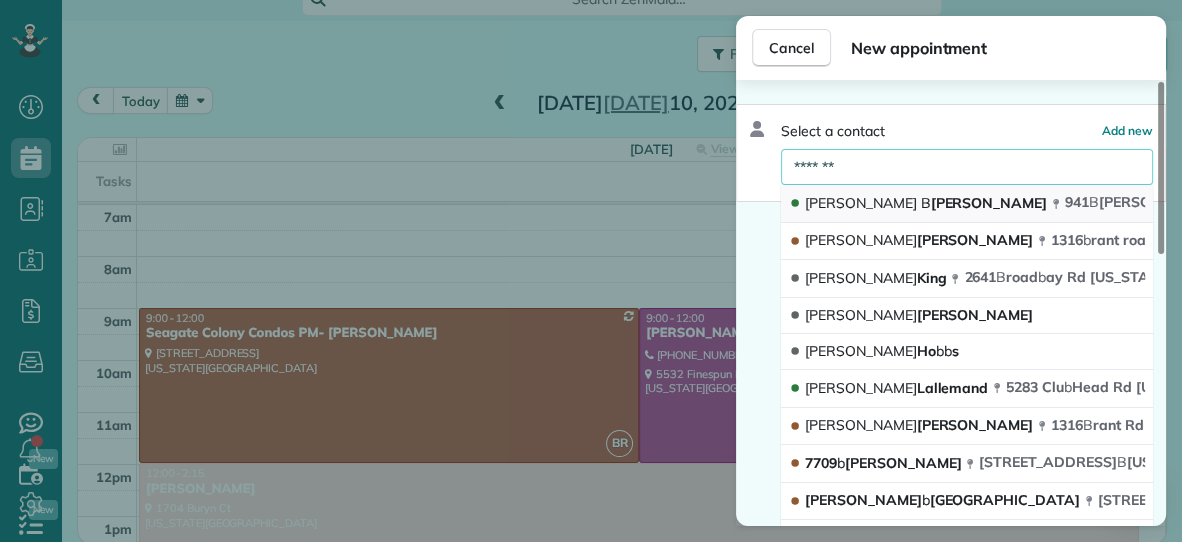 type on "*******" 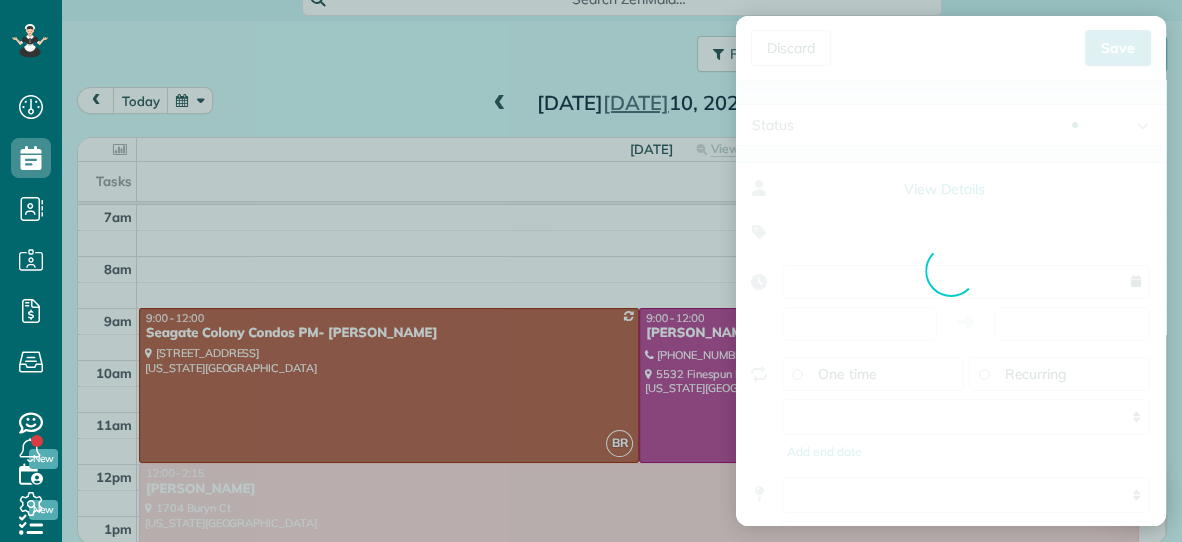 type on "**********" 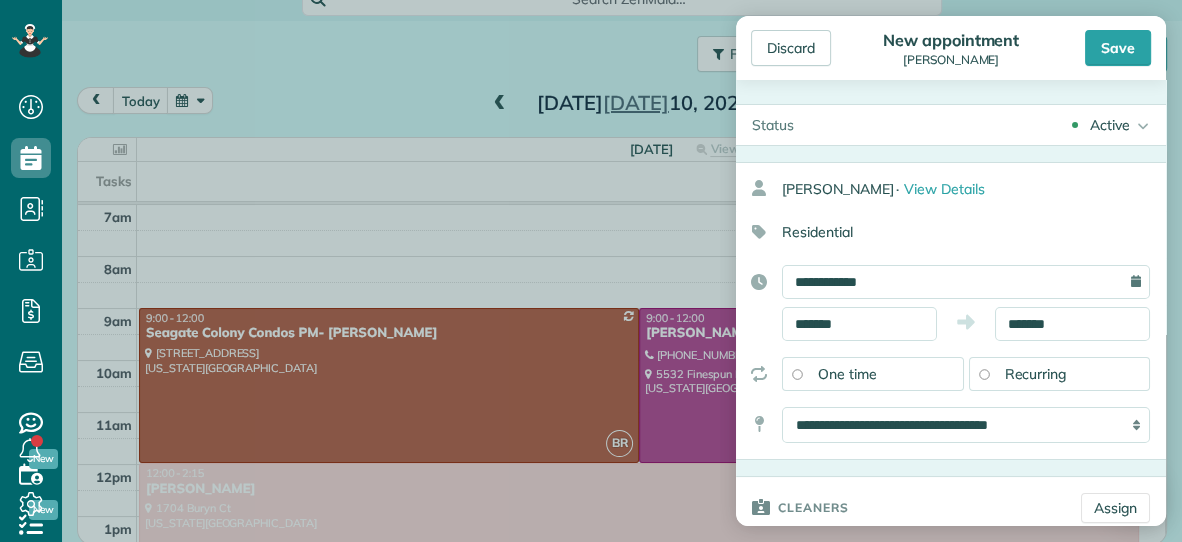 click on "**********" at bounding box center (943, 282) 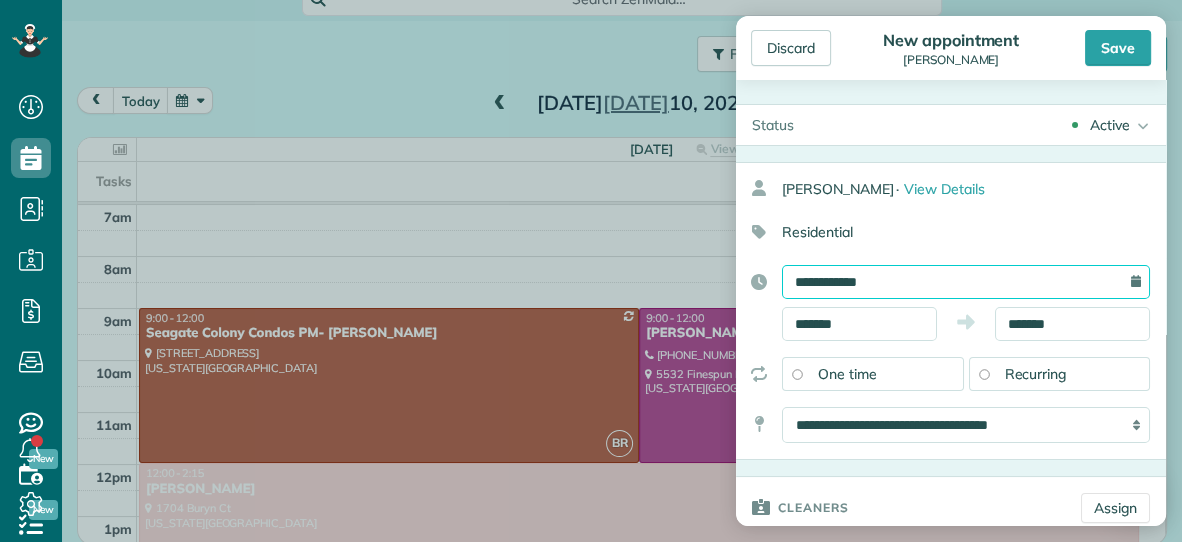 click on "**********" at bounding box center (966, 282) 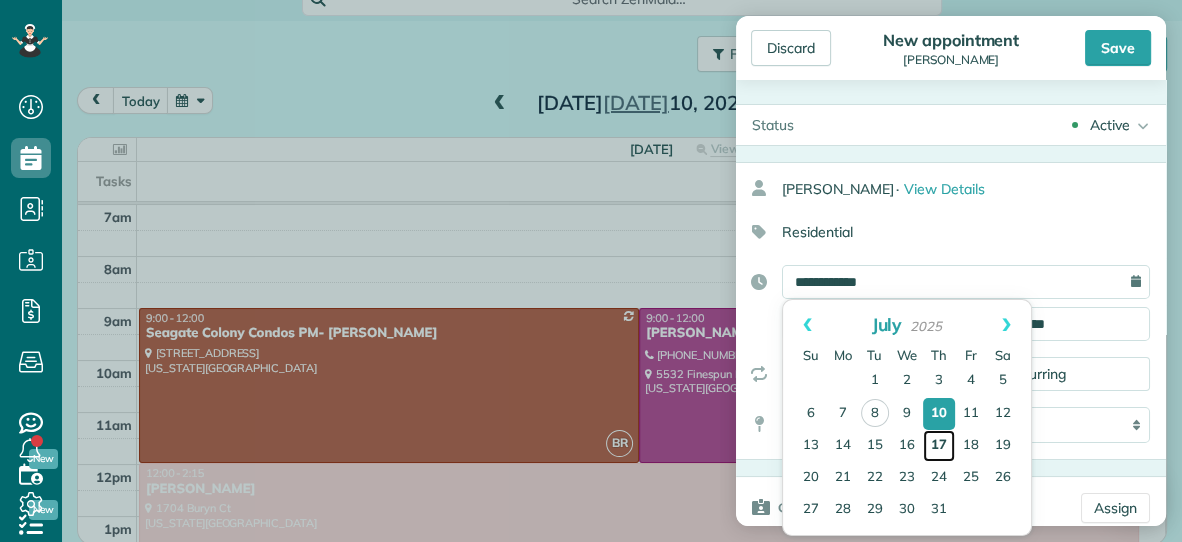click on "17" at bounding box center (939, 446) 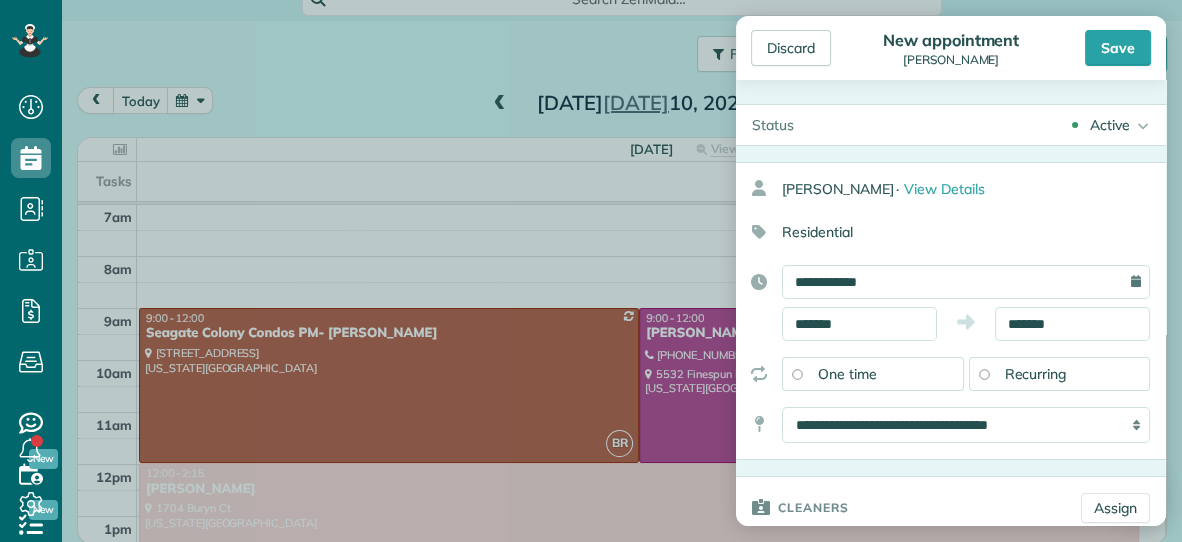 click on "Recurring" at bounding box center (1036, 374) 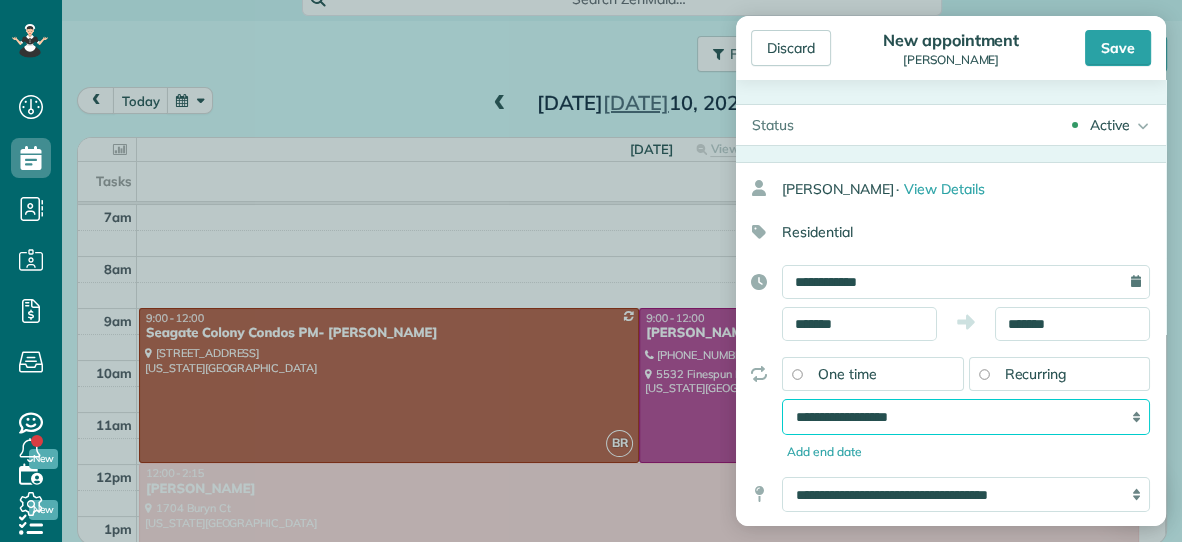 click on "**********" at bounding box center [966, 417] 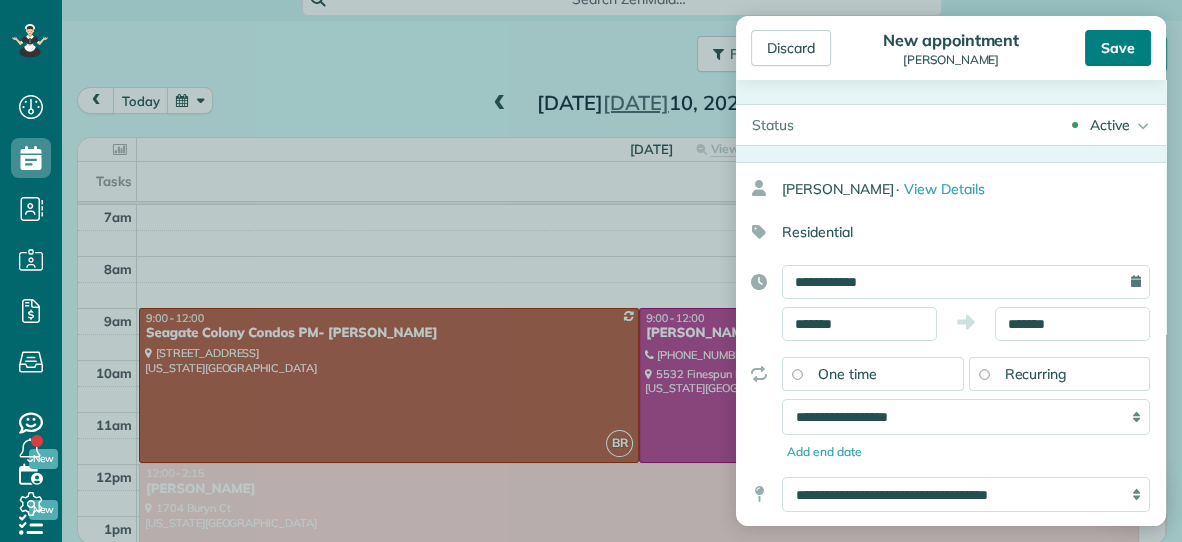 click on "Save" at bounding box center [1118, 48] 